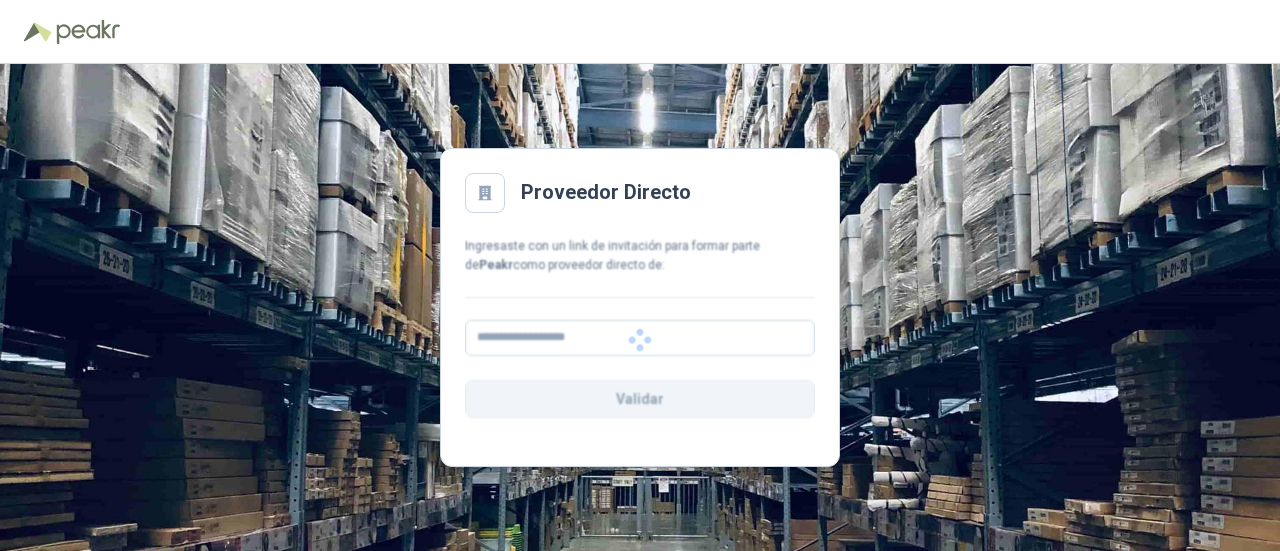 scroll, scrollTop: 0, scrollLeft: 0, axis: both 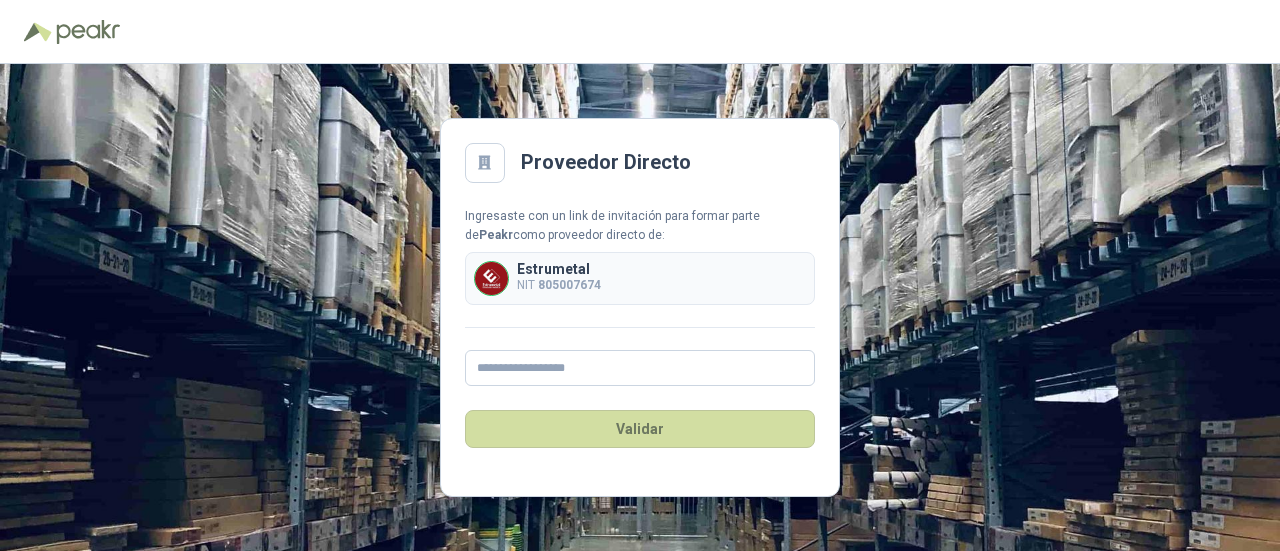 click on "805007674" at bounding box center [569, 285] 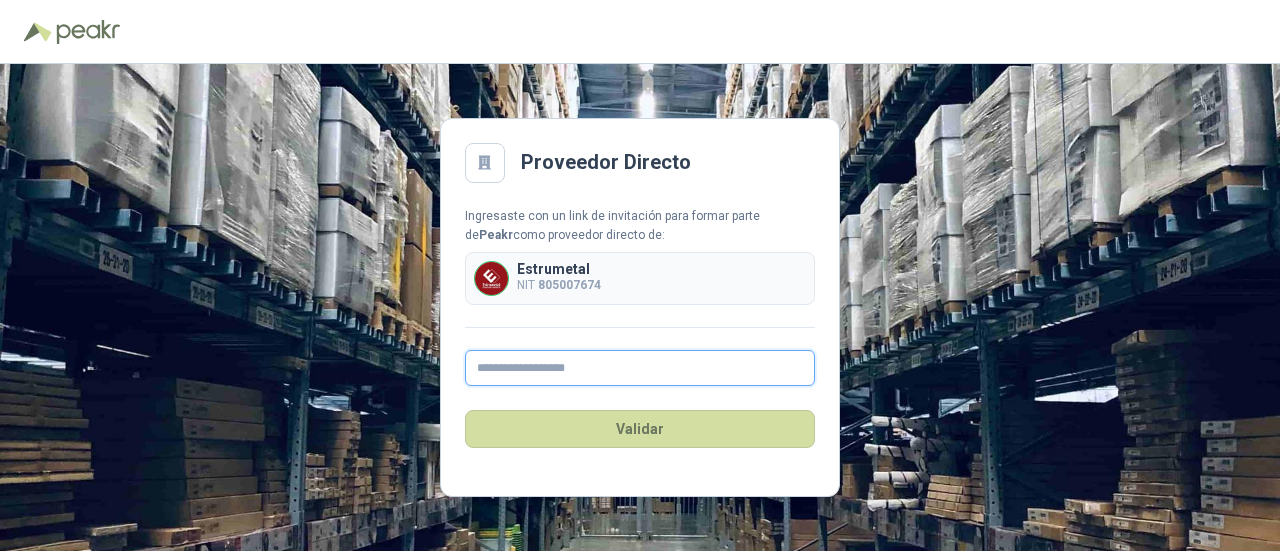 click at bounding box center (640, 368) 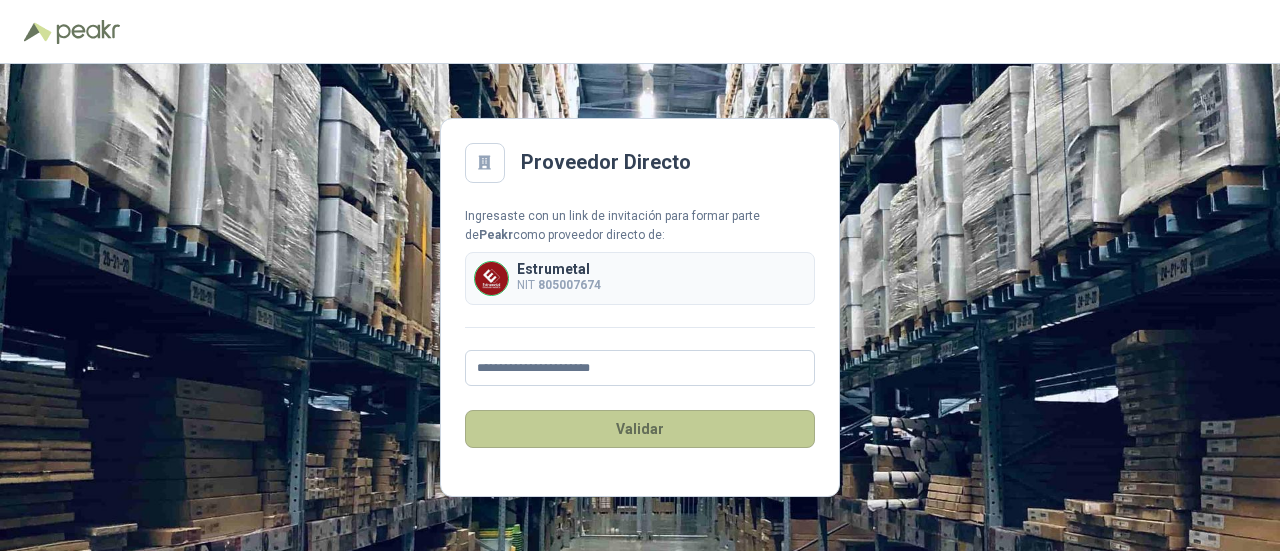 click on "Validar" at bounding box center [640, 429] 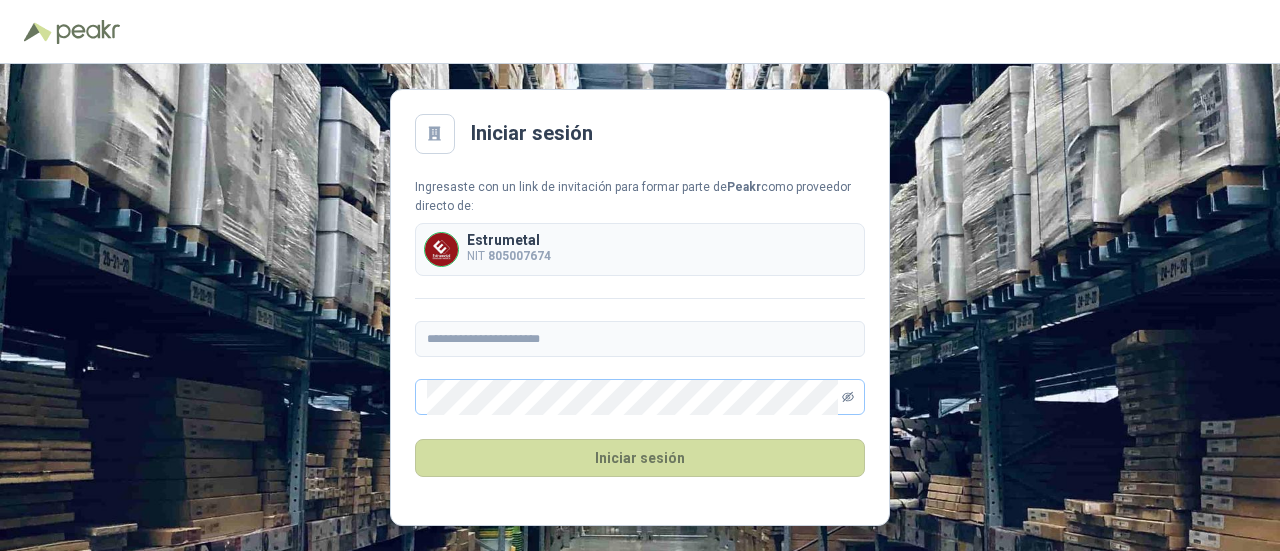 click at bounding box center [848, 397] 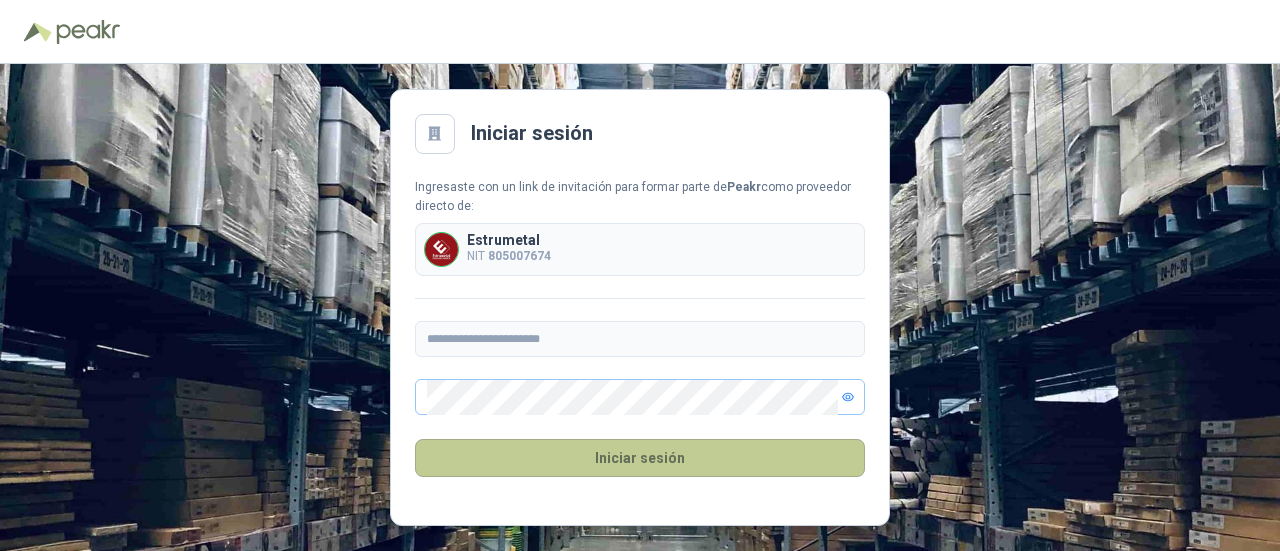 click on "Iniciar sesión" at bounding box center (640, 458) 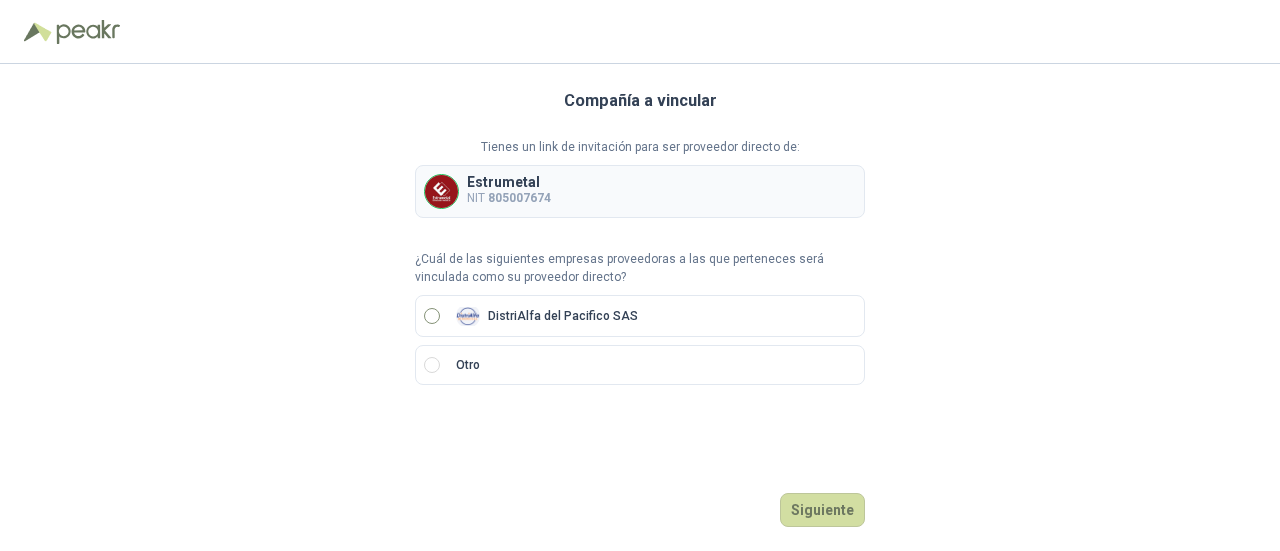 click at bounding box center (468, 316) 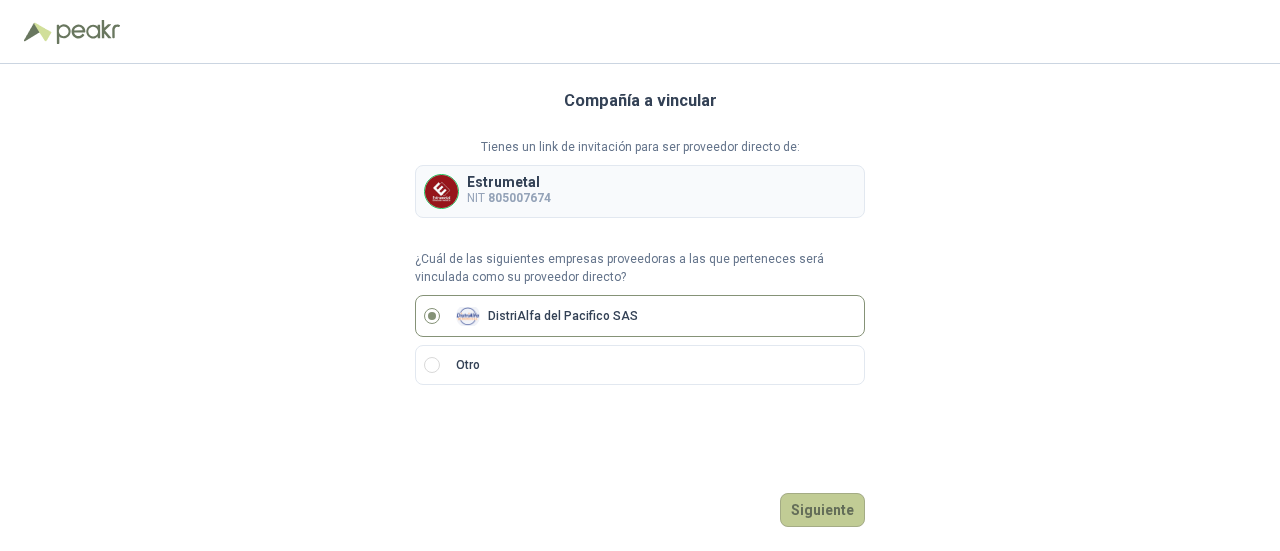 click on "Siguiente" at bounding box center [822, 510] 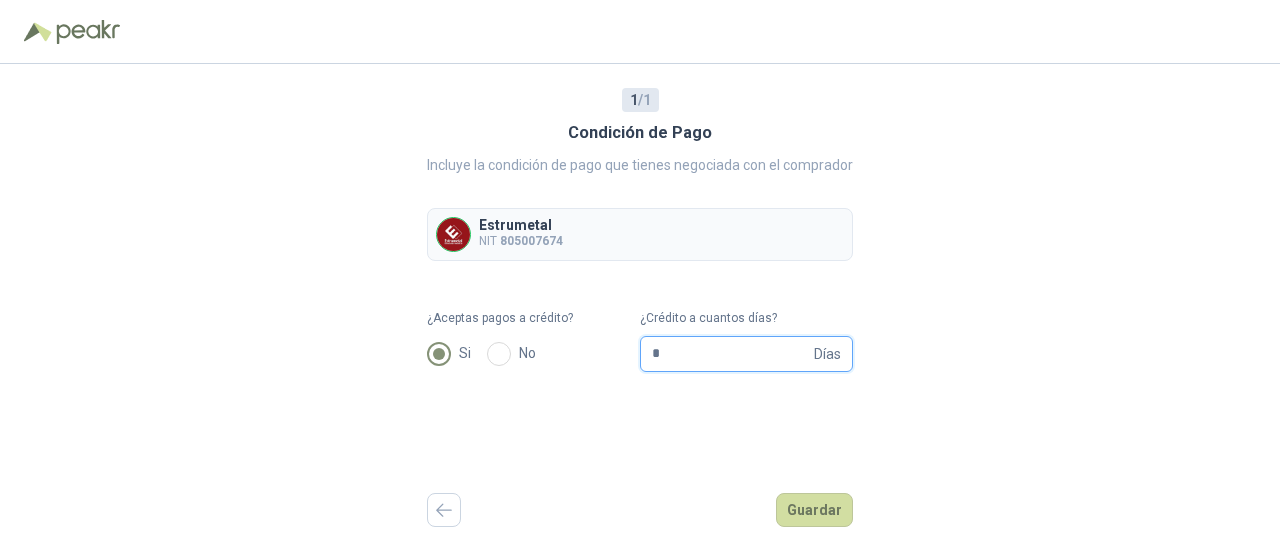 click on "*" at bounding box center (731, 354) 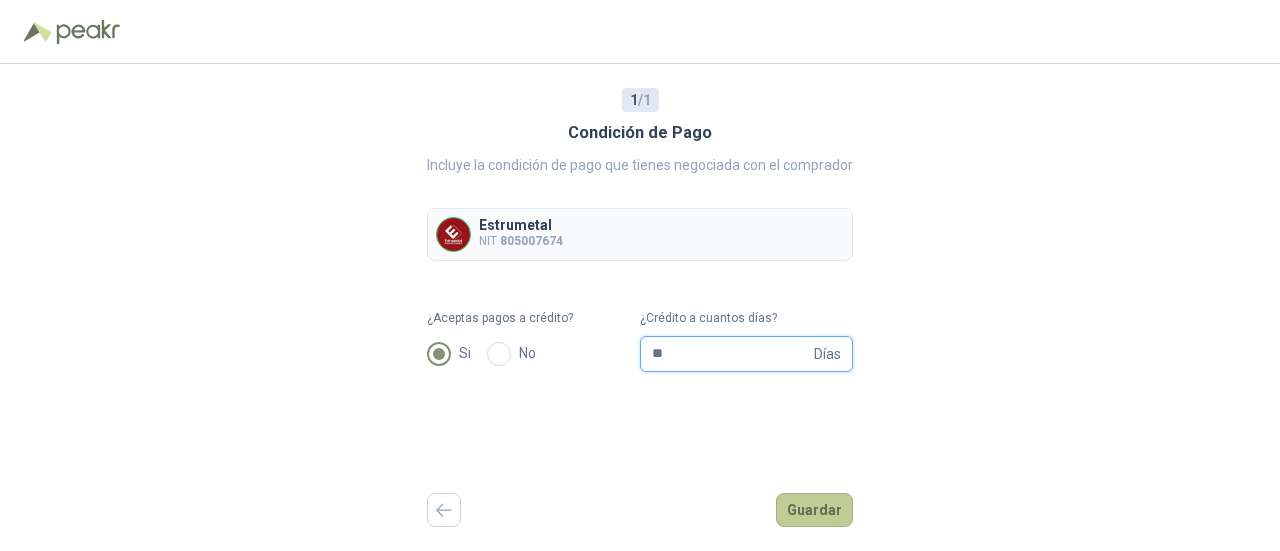 type on "**" 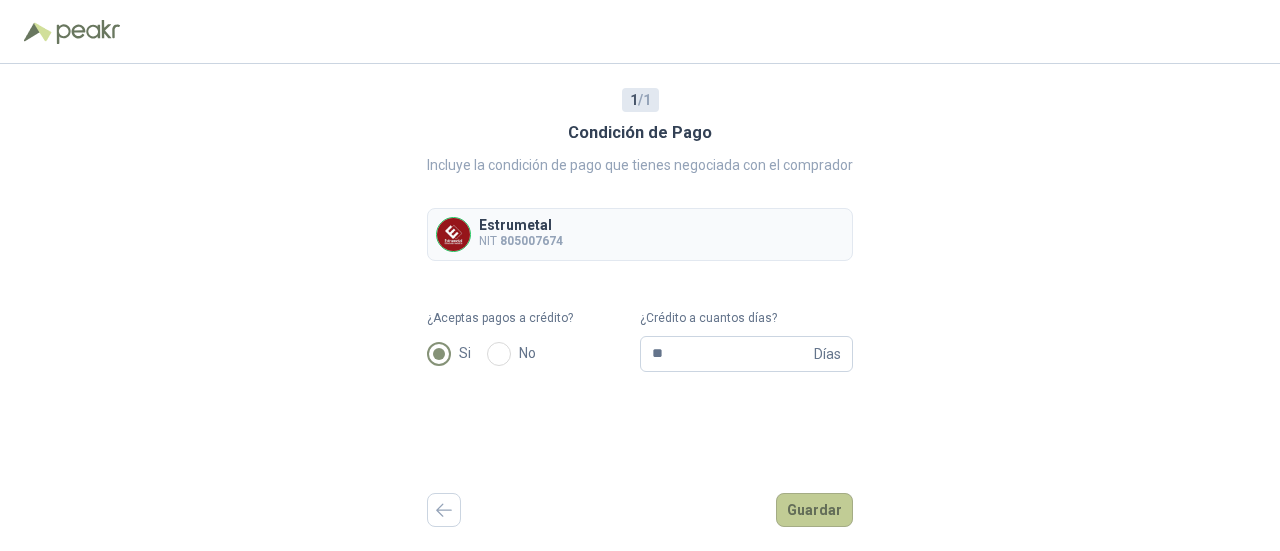 click on "Guardar" at bounding box center [814, 510] 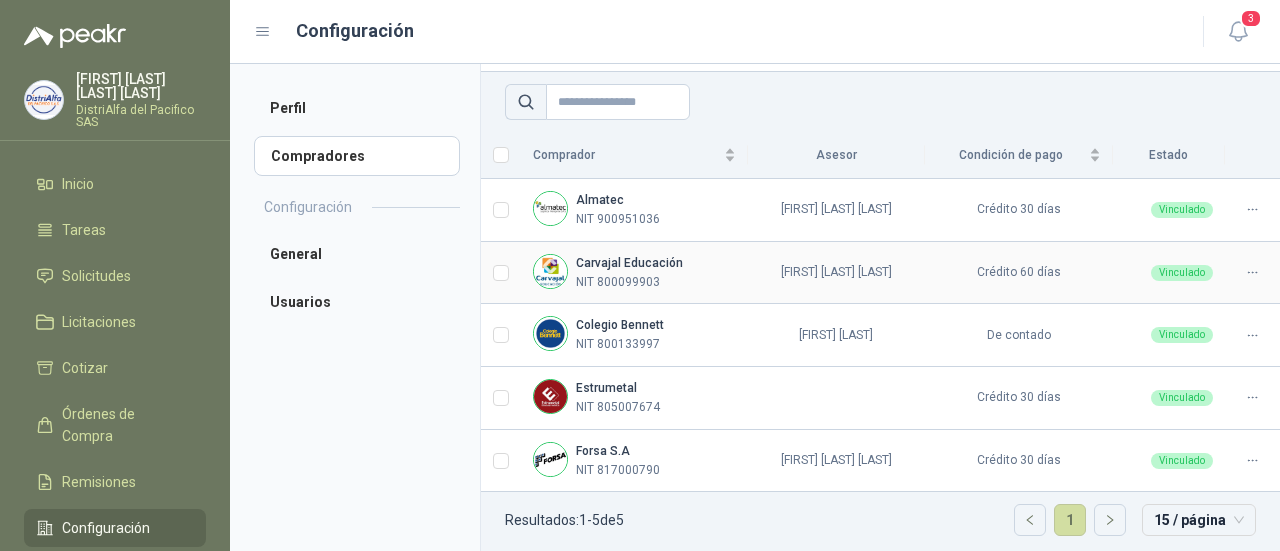 scroll, scrollTop: 127, scrollLeft: 0, axis: vertical 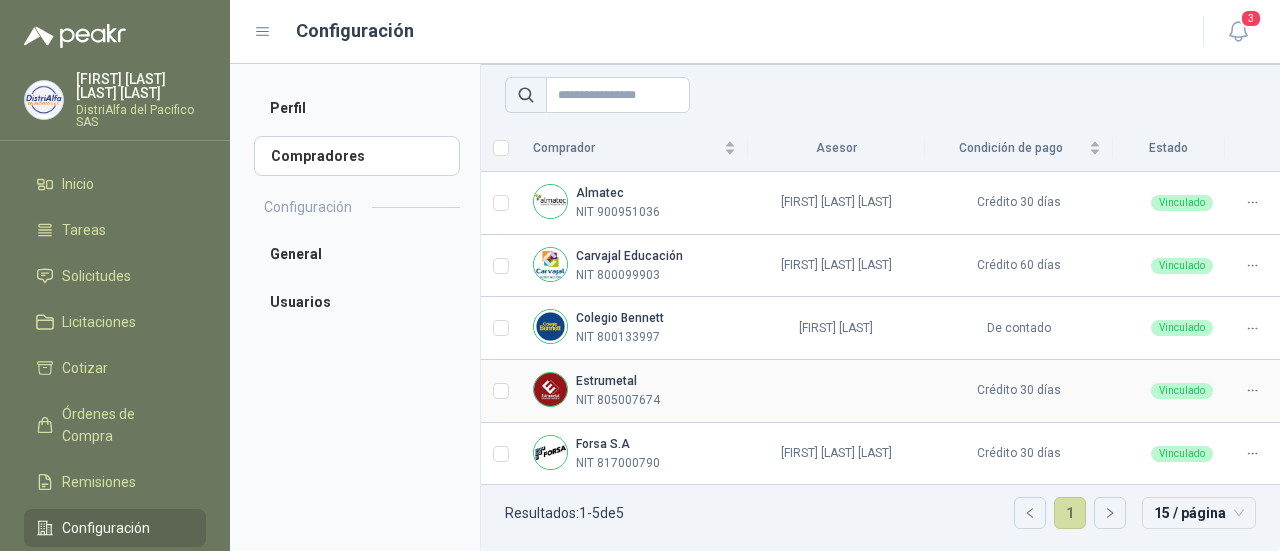 click on "NIT   [NUMBER]" at bounding box center [618, 400] 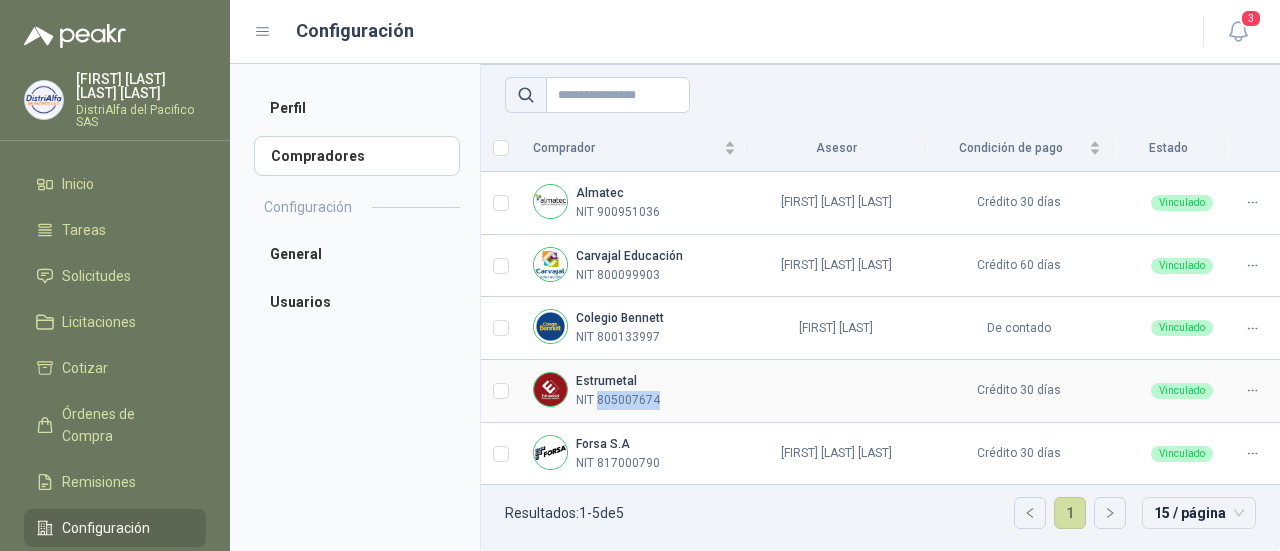 click on "NIT   [NUMBER]" at bounding box center [618, 400] 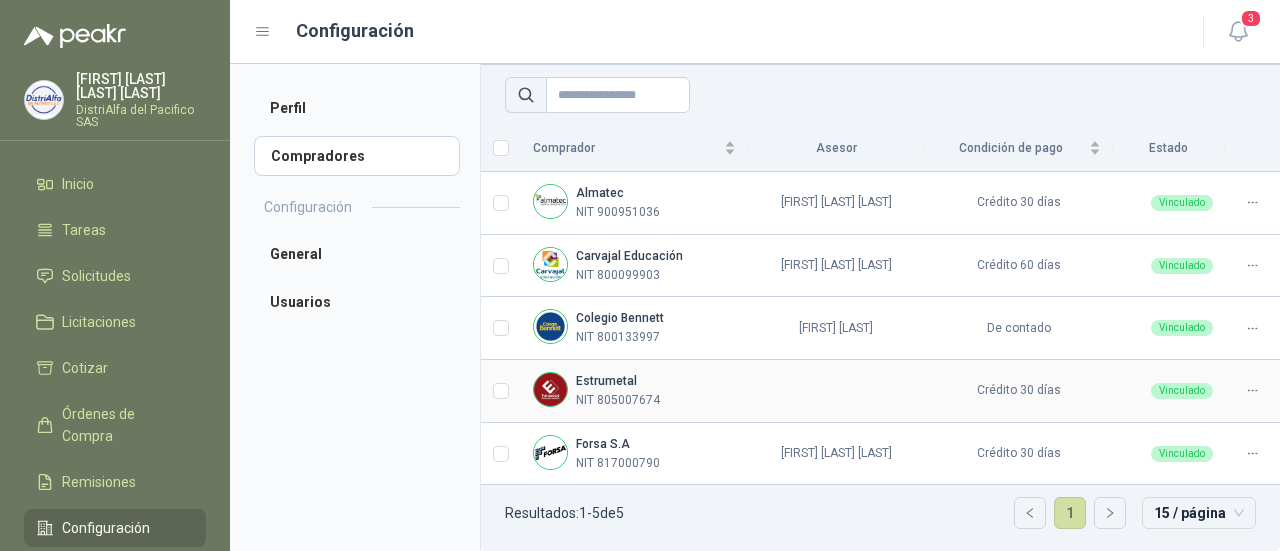 click on "Estrumetal NIT   [NUMBER]" at bounding box center (634, 391) 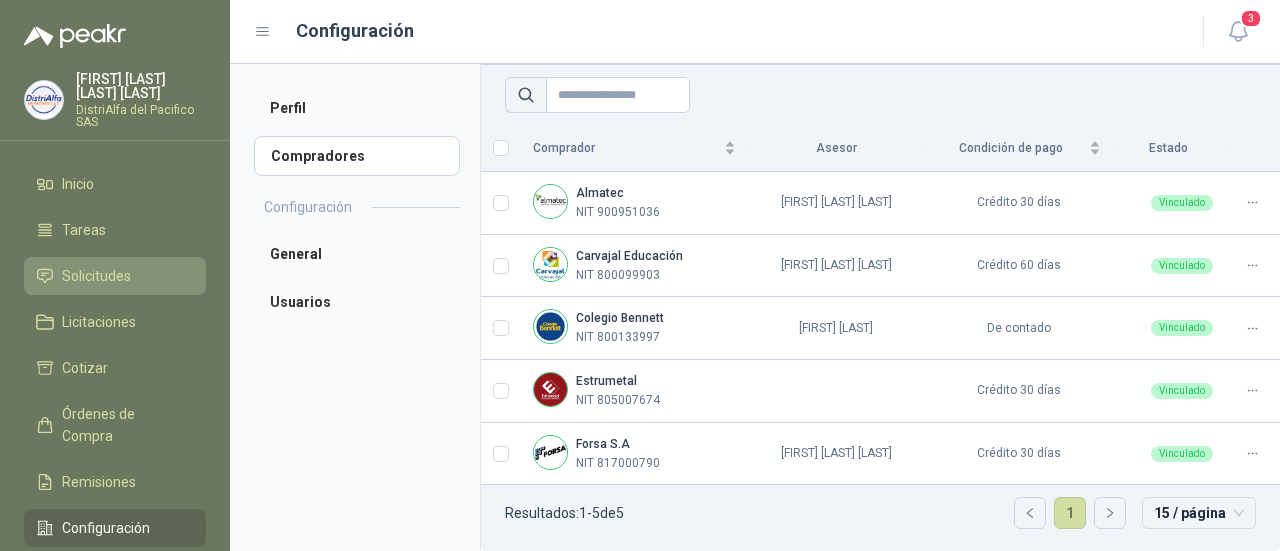 click on "Solicitudes" at bounding box center [96, 276] 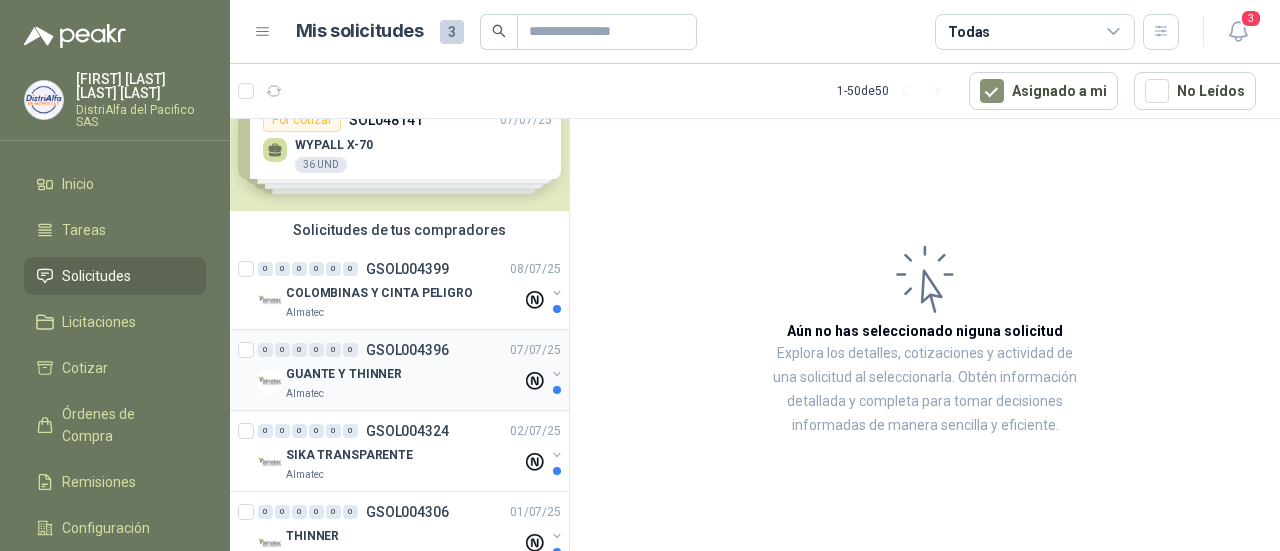scroll, scrollTop: 0, scrollLeft: 0, axis: both 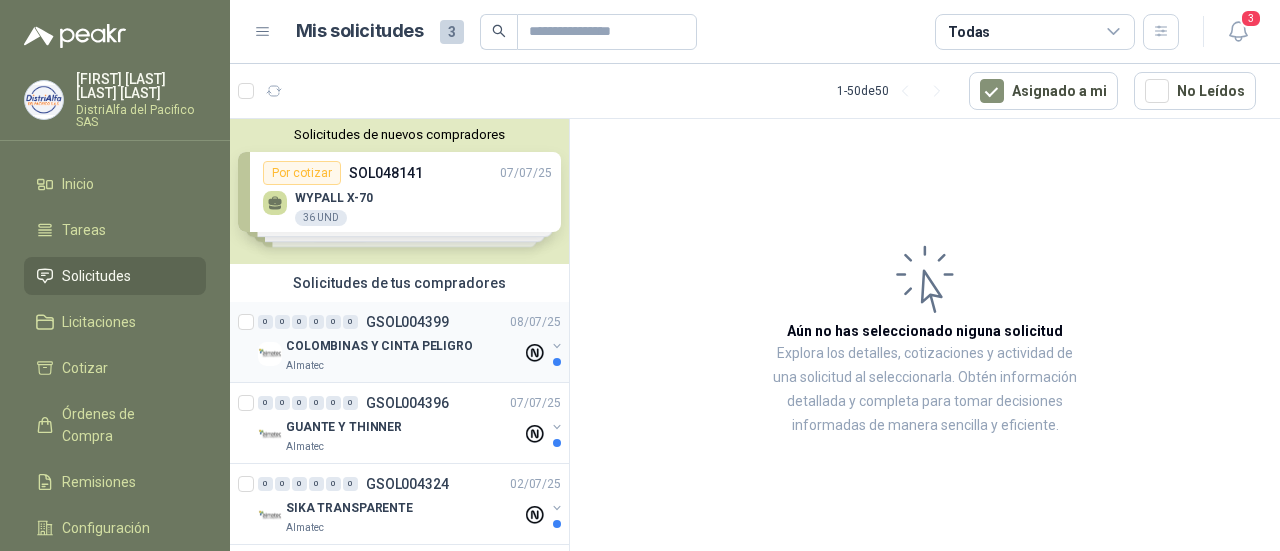 click on "COLOMBINAS Y CINTA PELIGRO" at bounding box center [404, 346] 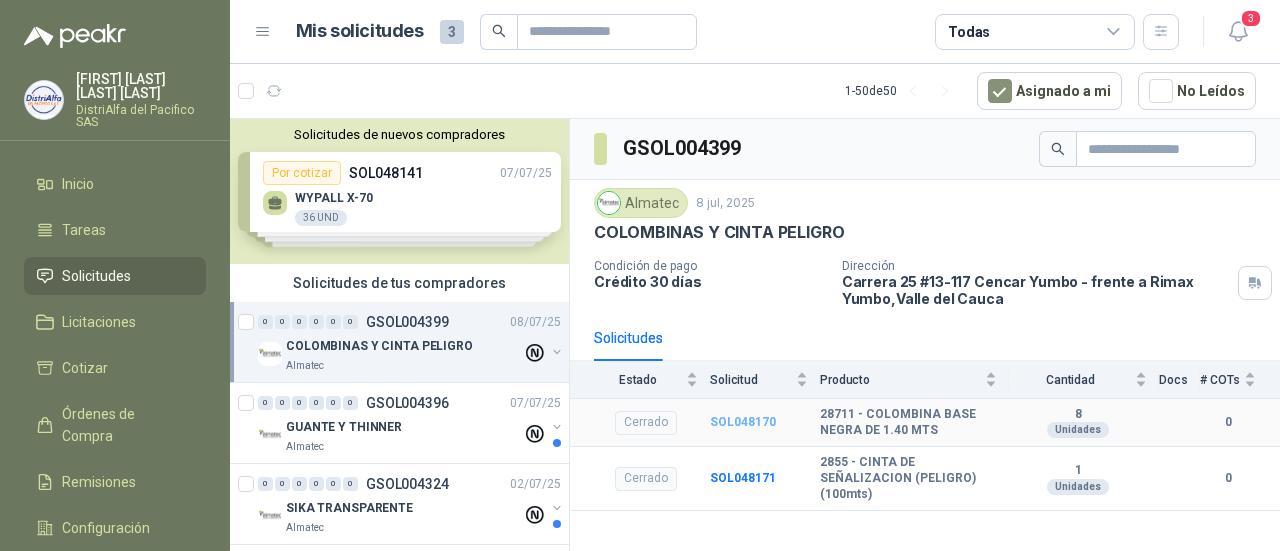 click on "SOL048170" at bounding box center [743, 422] 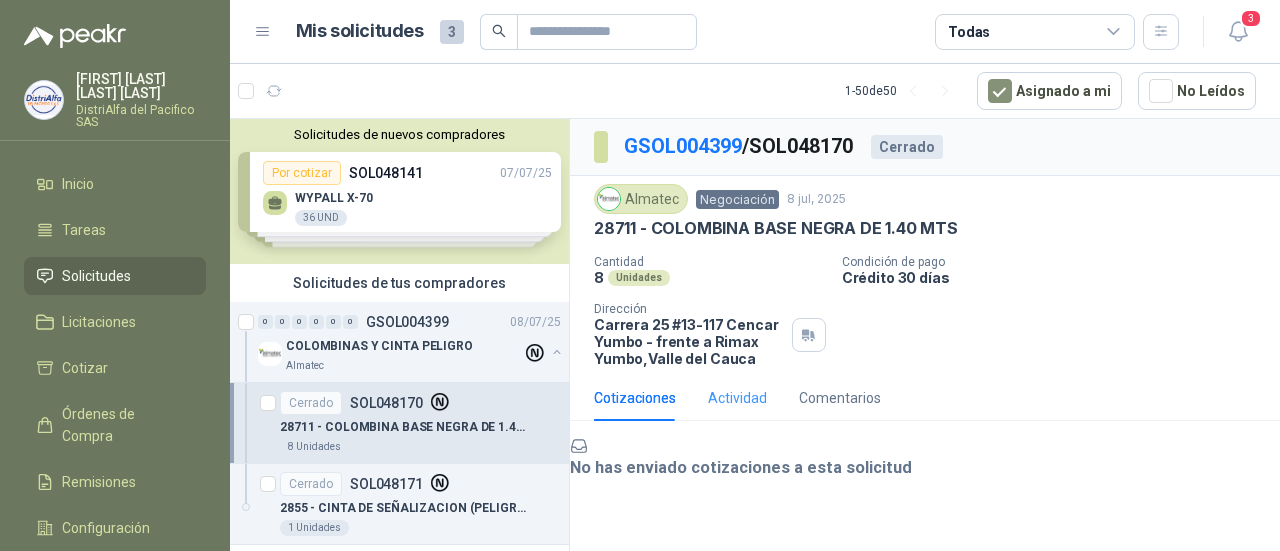 scroll, scrollTop: 78, scrollLeft: 0, axis: vertical 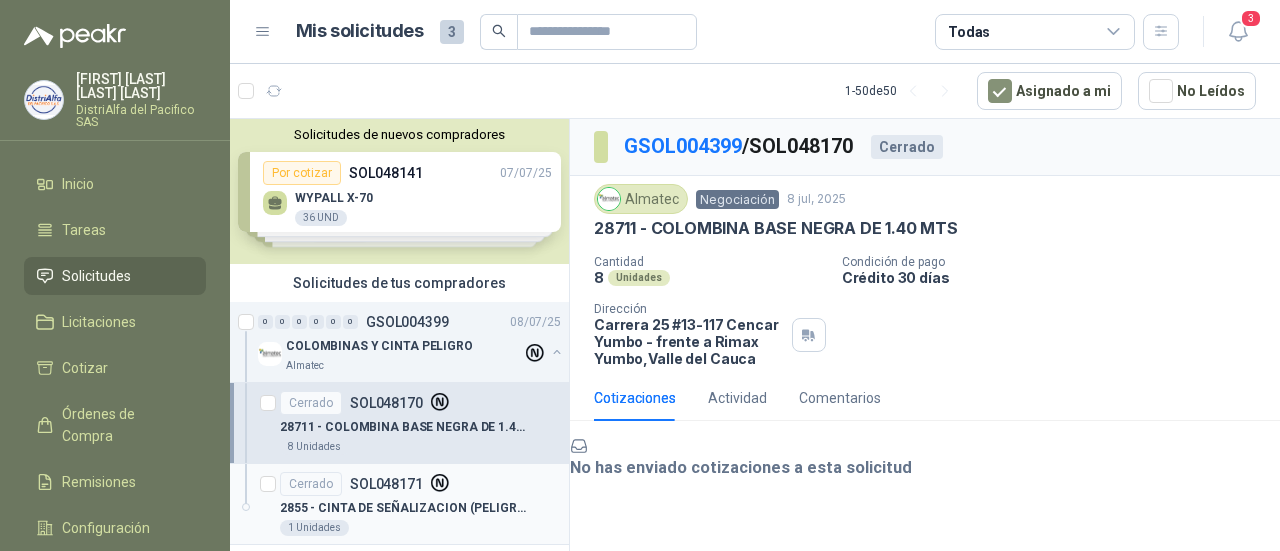 click on "Cerrado SOL048171" at bounding box center (365, 484) 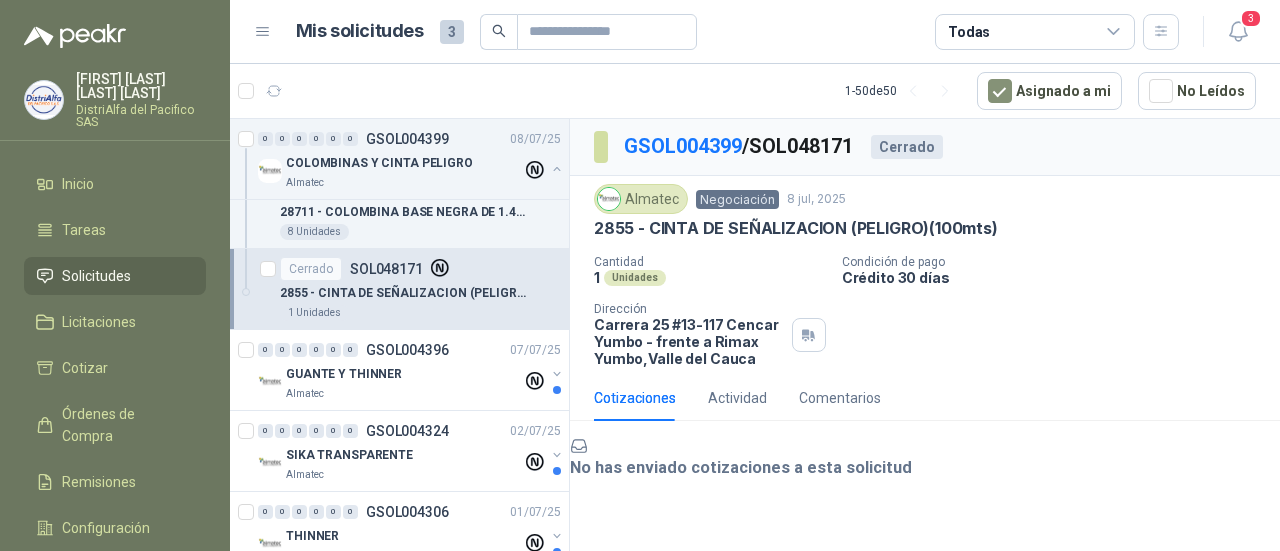 scroll, scrollTop: 266, scrollLeft: 0, axis: vertical 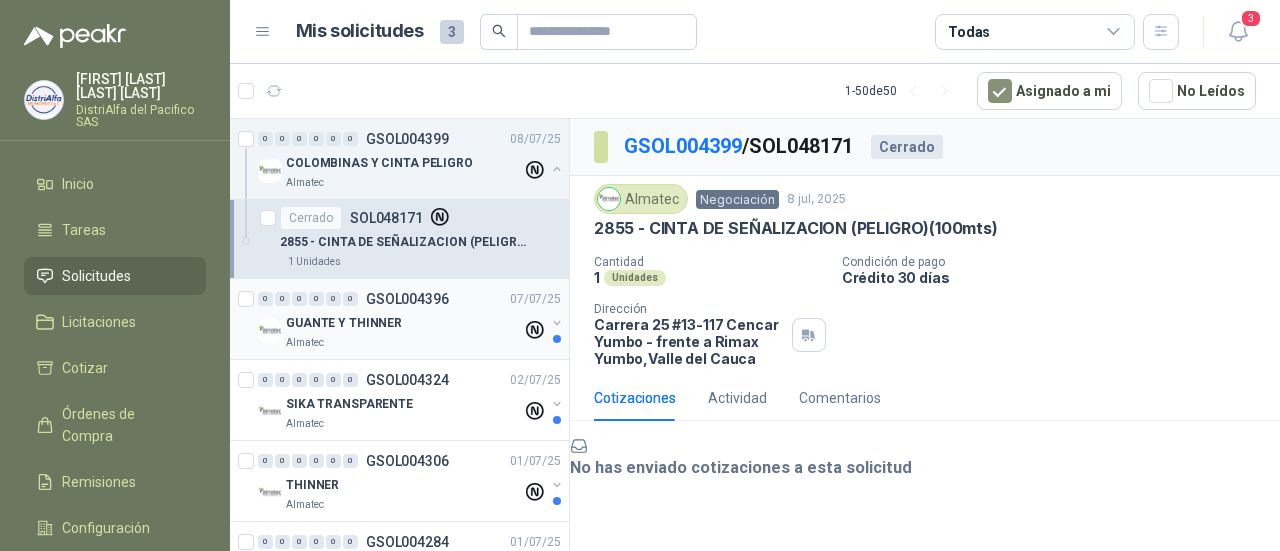click on "GUANTE Y THINNER" at bounding box center (344, 323) 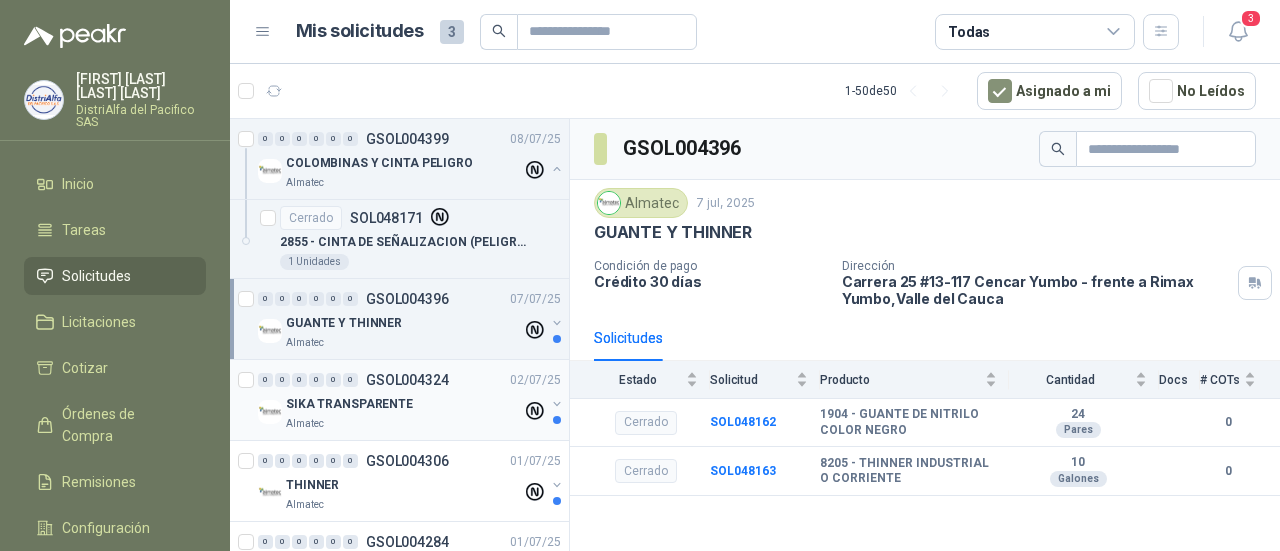 click on "SIKA TRANSPARENTE" at bounding box center [404, 404] 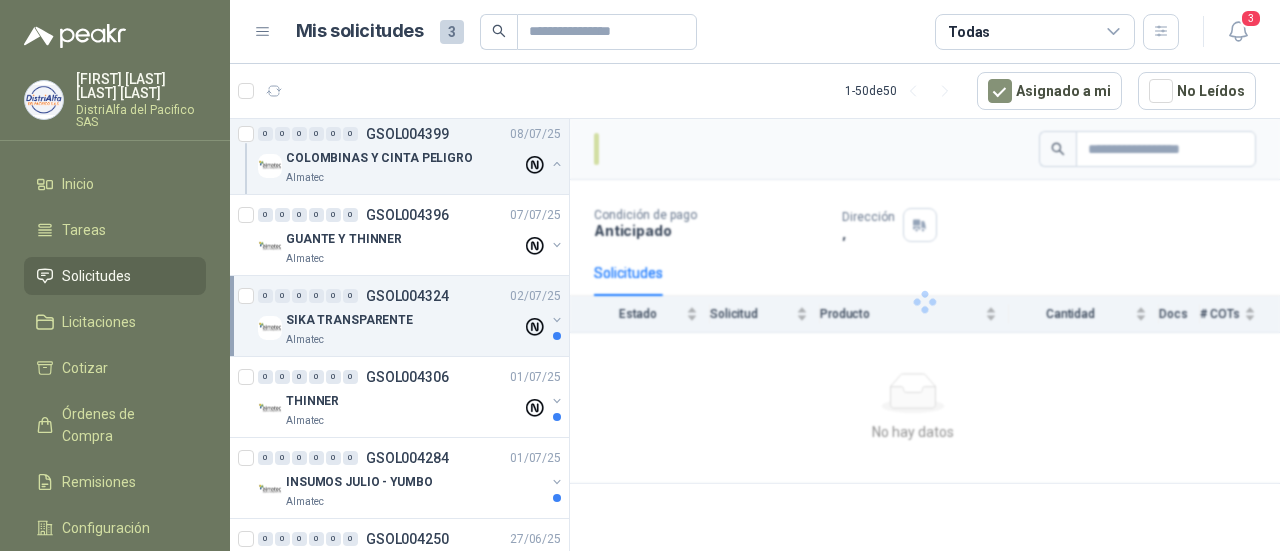 scroll, scrollTop: 400, scrollLeft: 0, axis: vertical 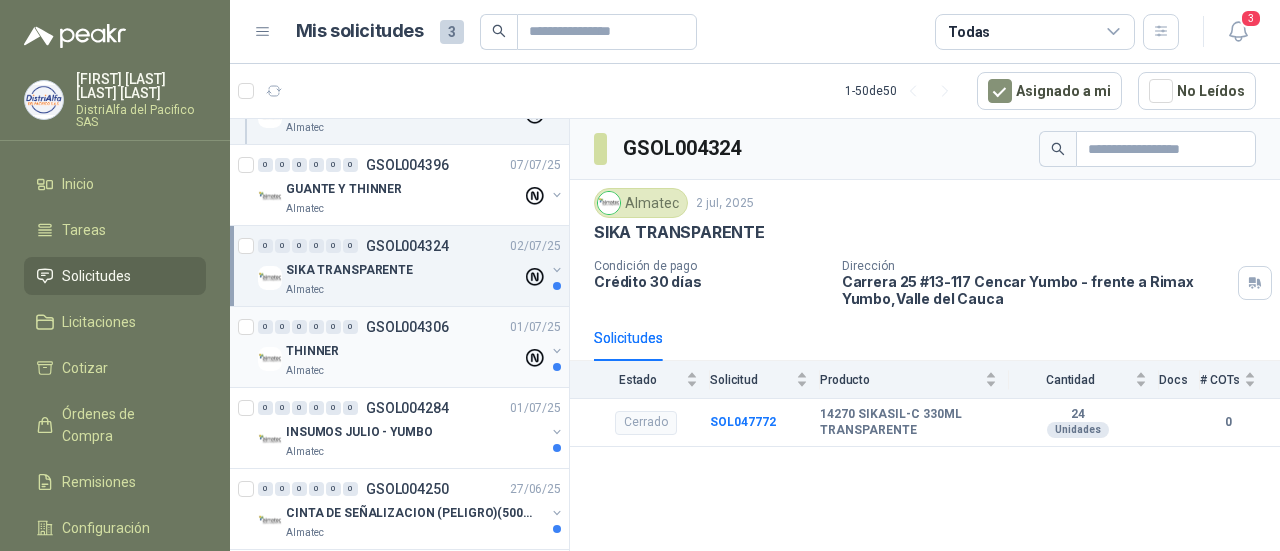 click on "THINNER" at bounding box center [404, 351] 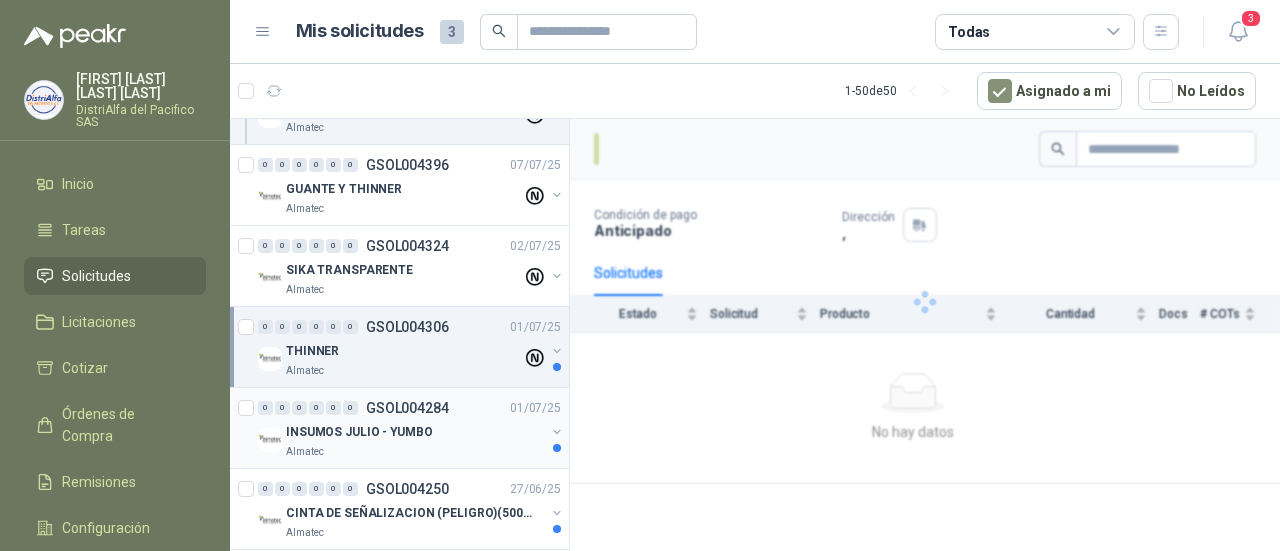 click on "INSUMOS JULIO - YUMBO" at bounding box center [415, 432] 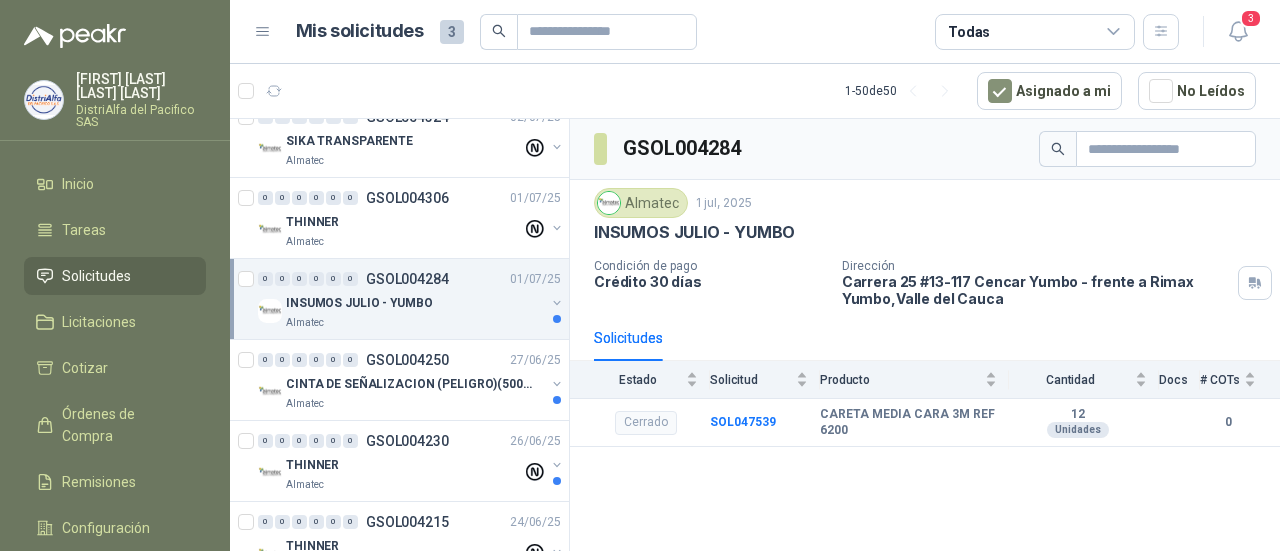 scroll, scrollTop: 533, scrollLeft: 0, axis: vertical 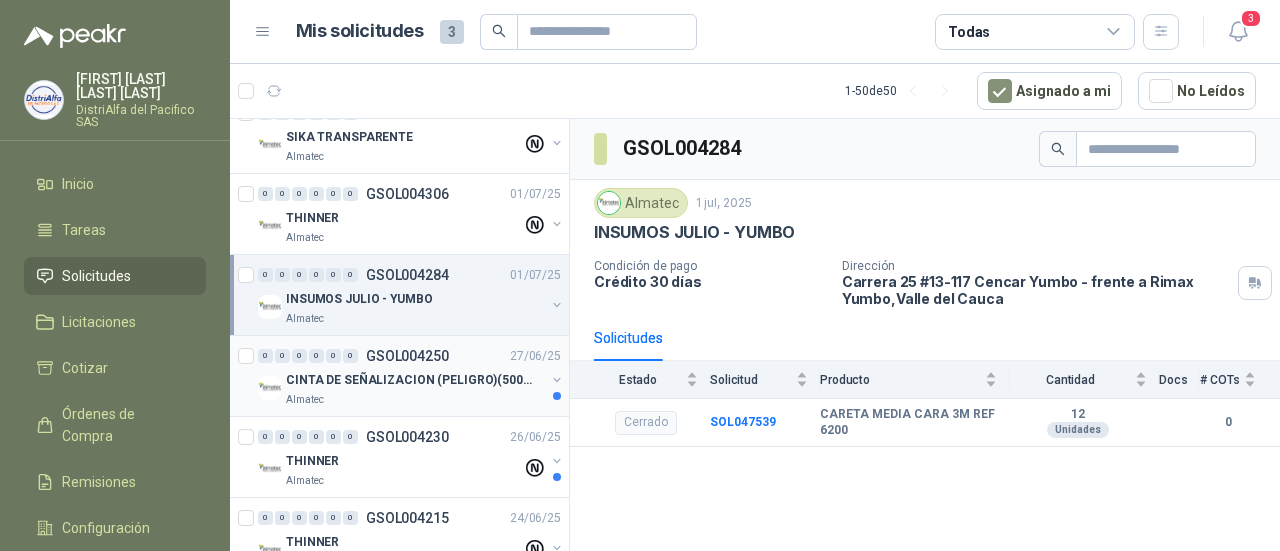 click on "CINTA DE SEÑALIZACION (PELIGRO)(500mts)" at bounding box center (410, 380) 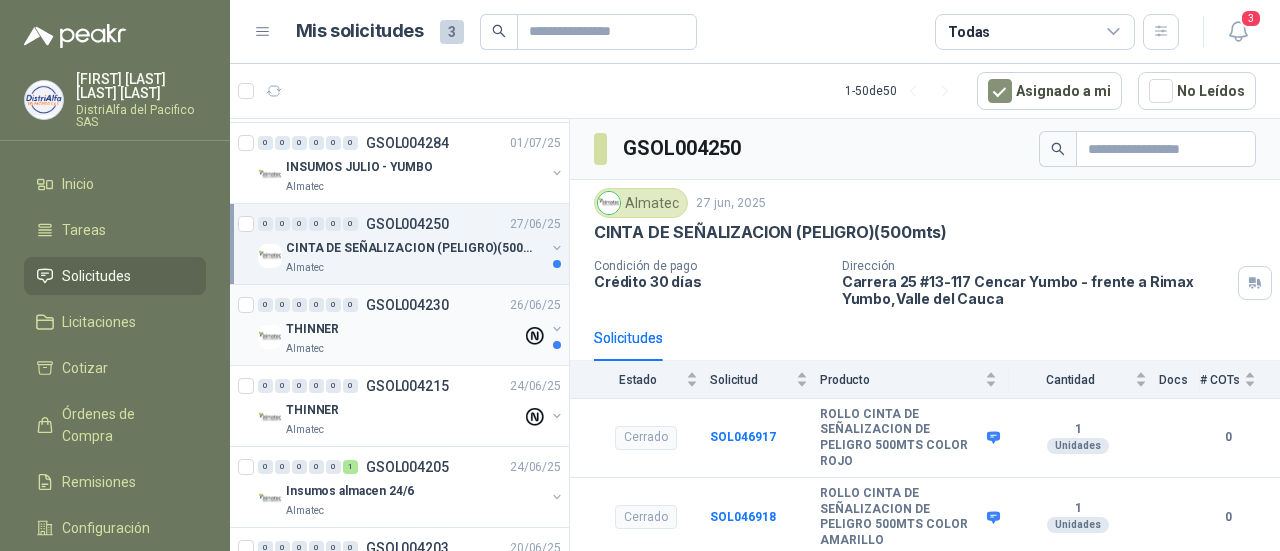 scroll, scrollTop: 666, scrollLeft: 0, axis: vertical 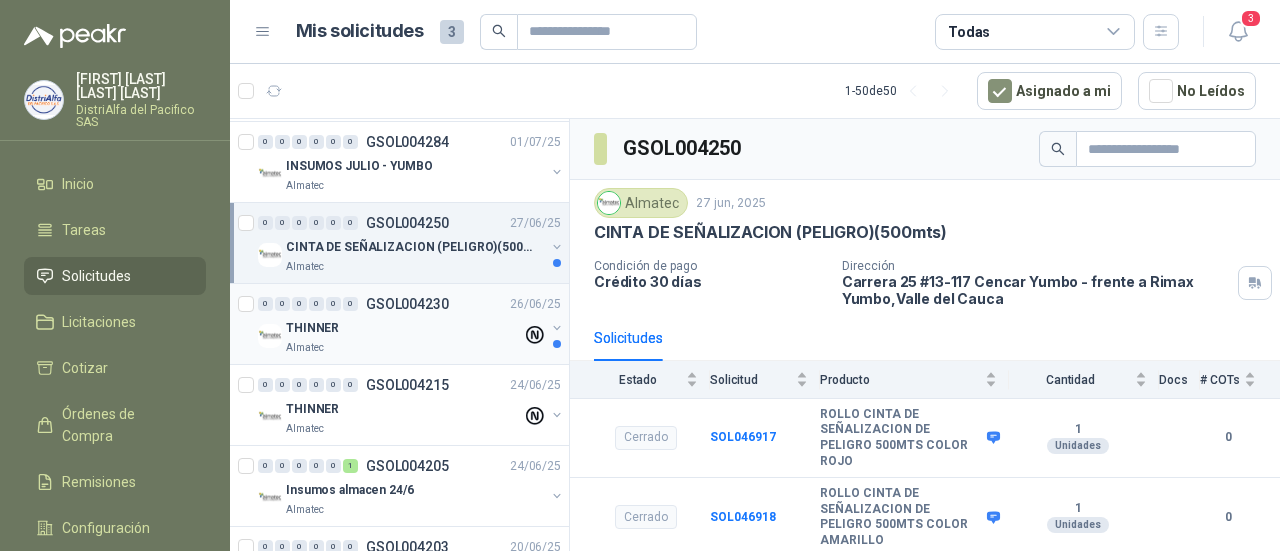click on "Almatec" at bounding box center [404, 348] 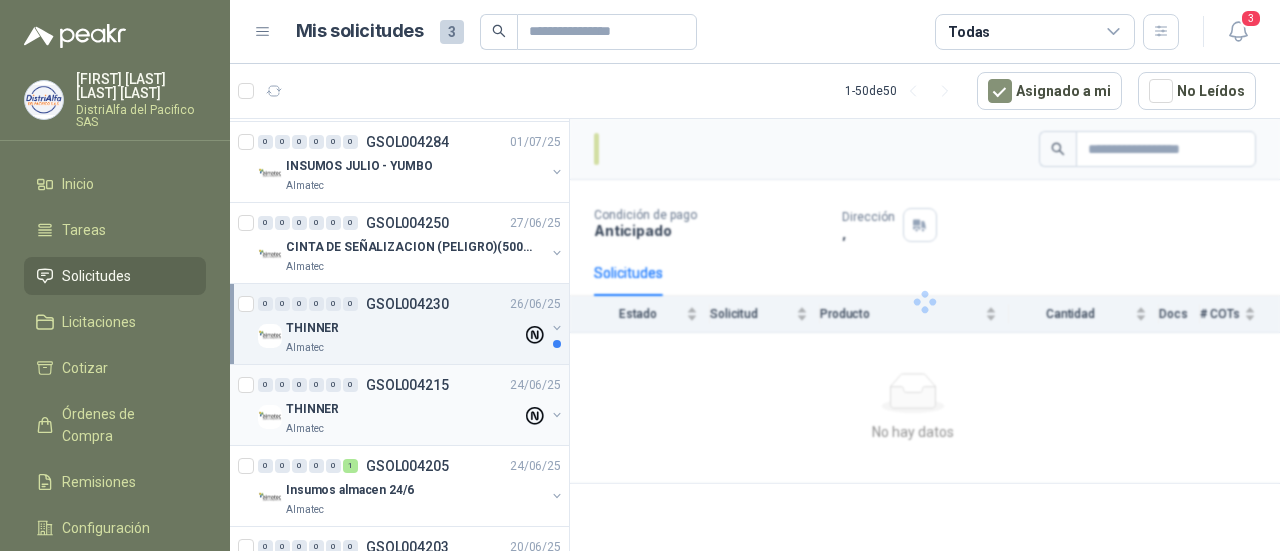 click on "THINNER" at bounding box center (404, 409) 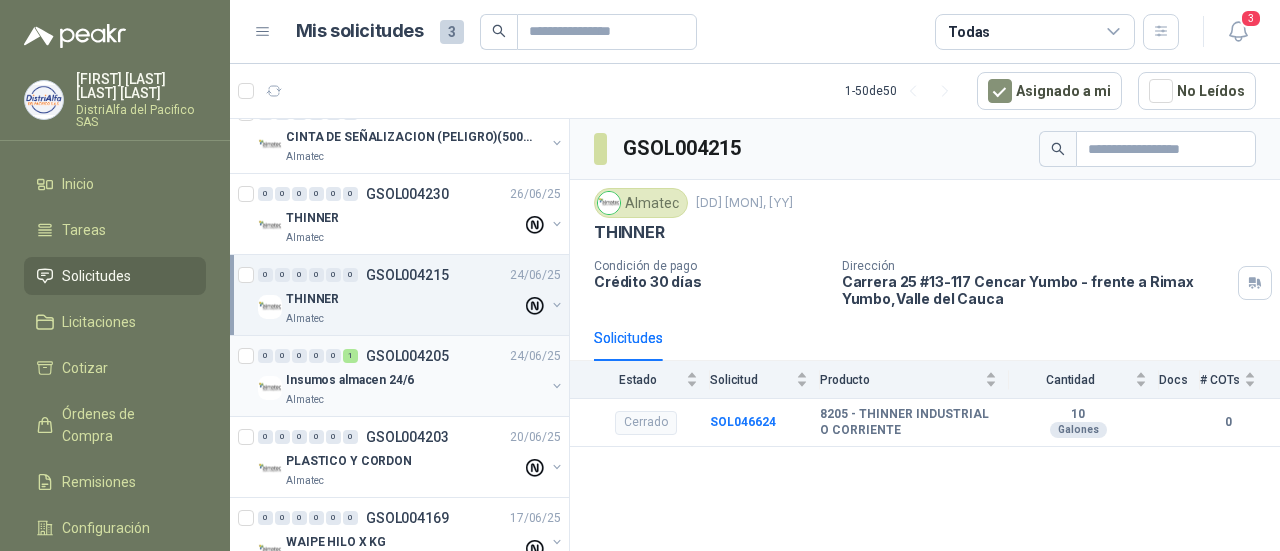 scroll, scrollTop: 800, scrollLeft: 0, axis: vertical 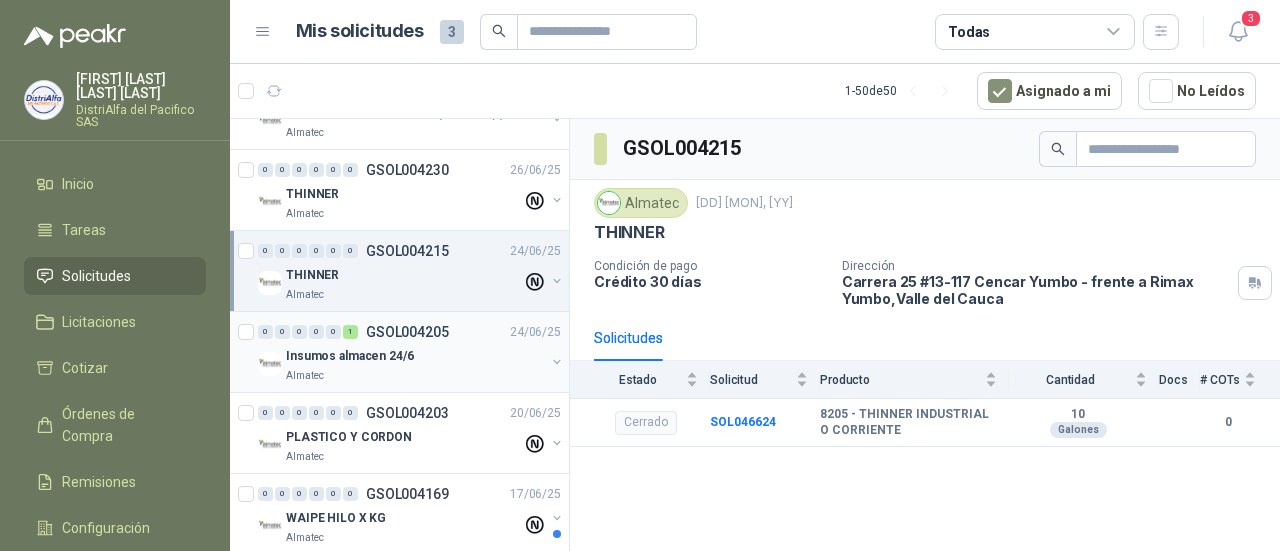 click on "Insumos almacen 24/6" at bounding box center [415, 356] 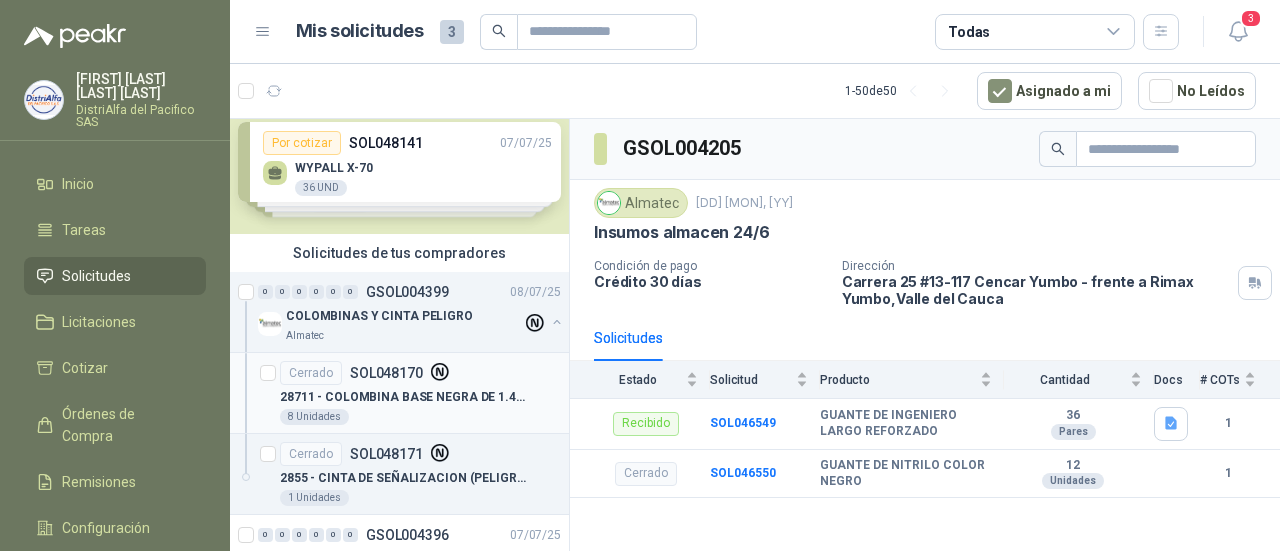 scroll, scrollTop: 0, scrollLeft: 0, axis: both 